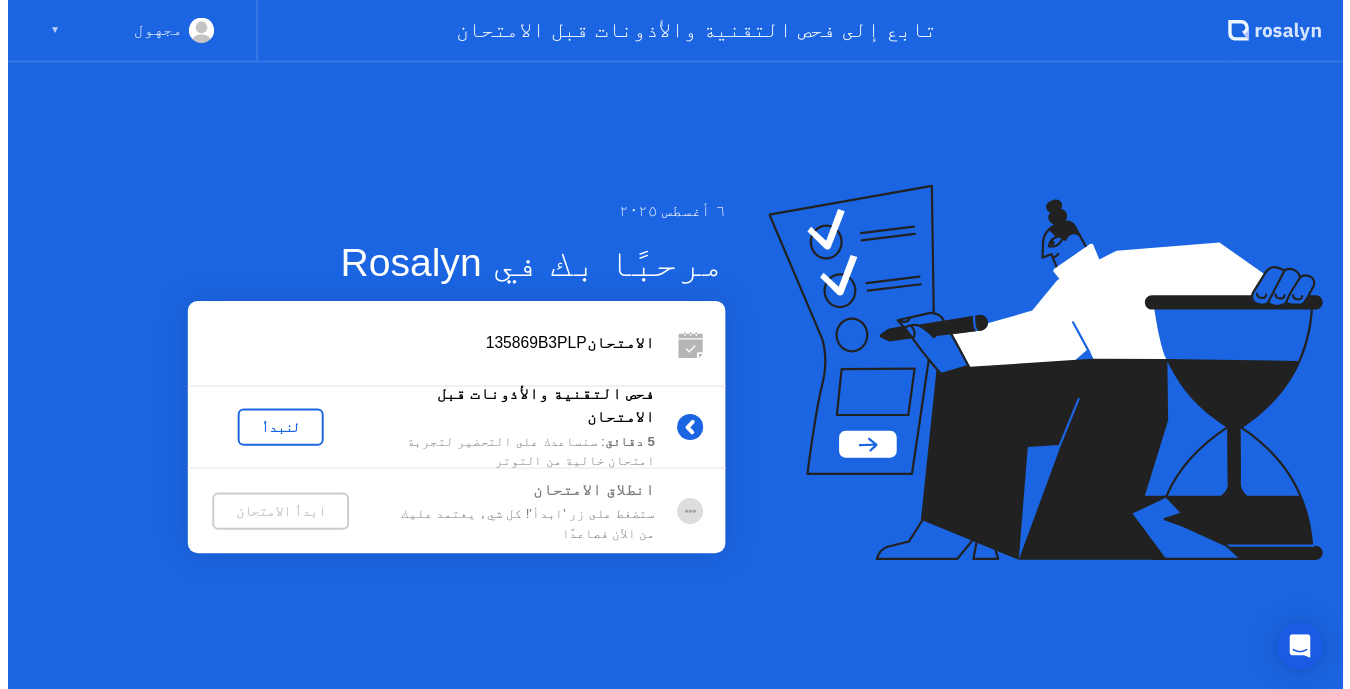 scroll, scrollTop: 0, scrollLeft: 0, axis: both 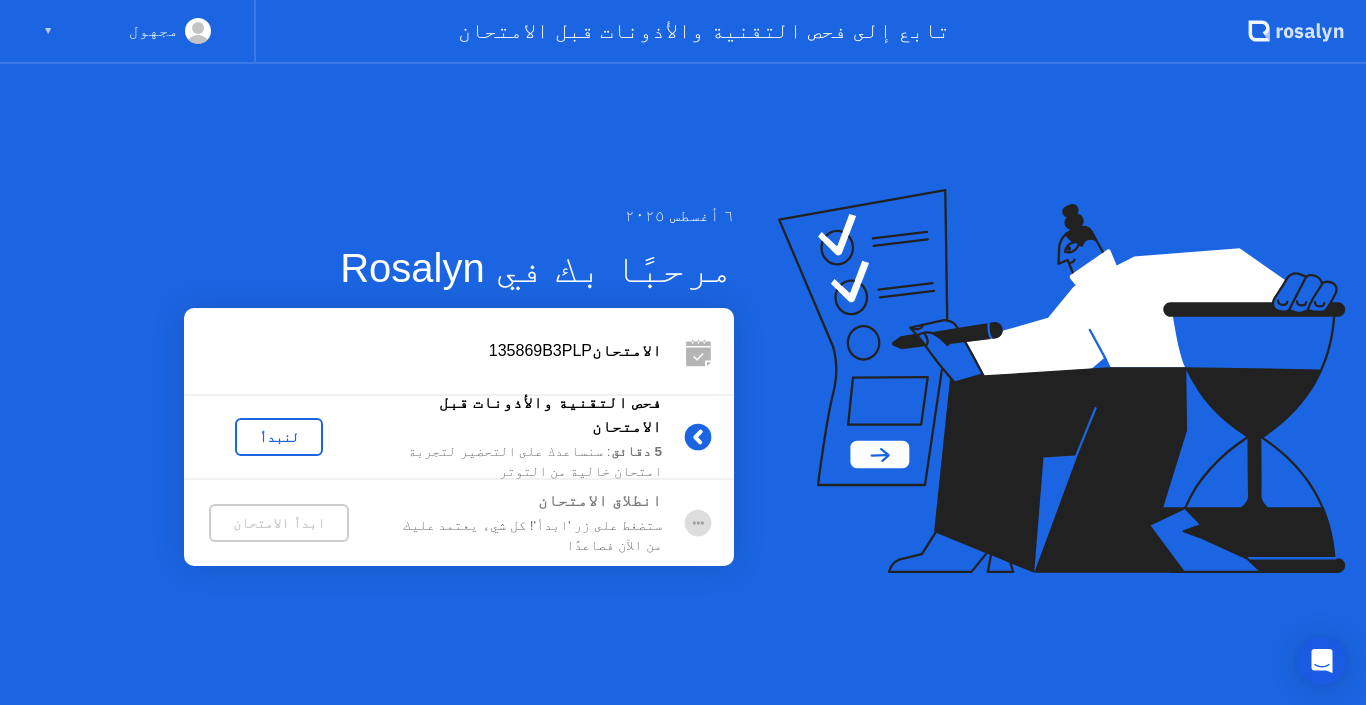 click on "٦ أغسطس ٢٠٢٥ مرحبًا بك في Rosalyn الامتحان  135869B3PLP  فحص التقنية والأذونات قبل الامتحان 5 دقائق : سنساعدك على التحضير لتجربة امتحان خالية من التوتر لنبدأ انطلاق الامتحان ستضغط على زر 'ابدأ'! كل شيء يعتمد عليك من الآن فصاعدًا ابدأ الامتحان" 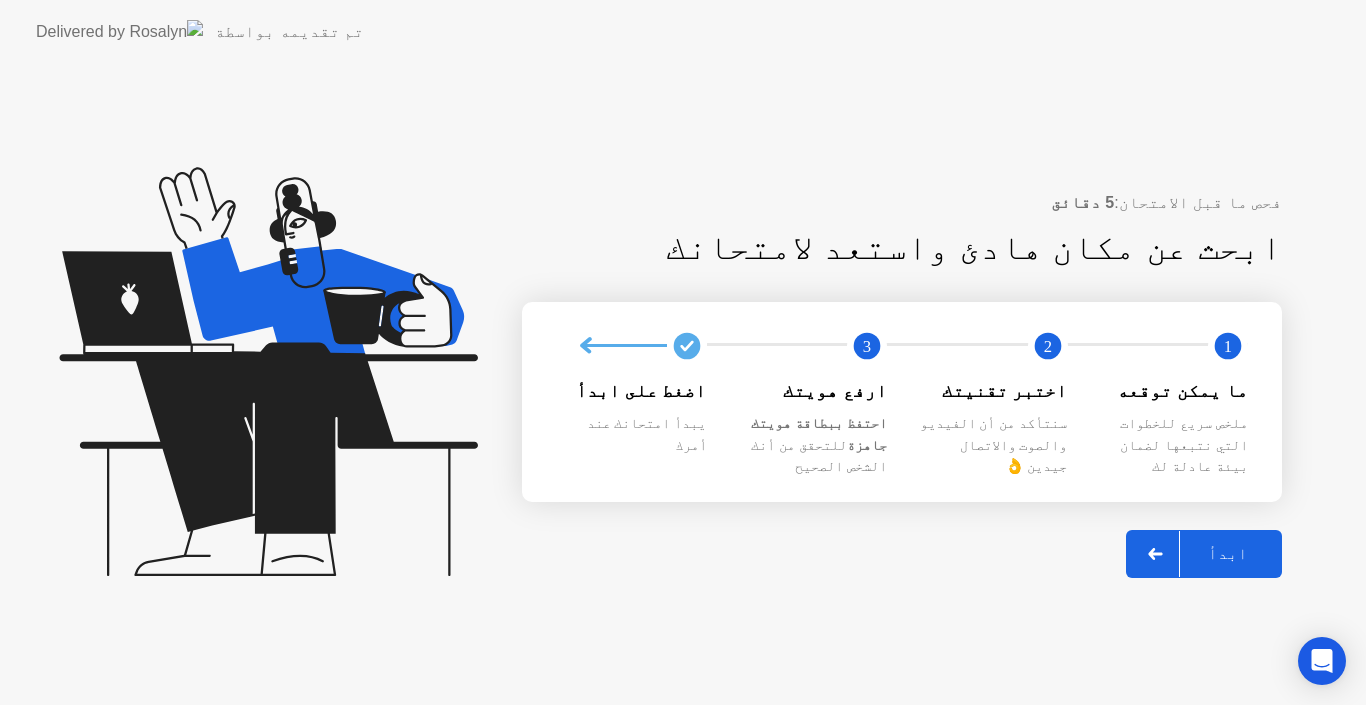 click on "ابدأ" 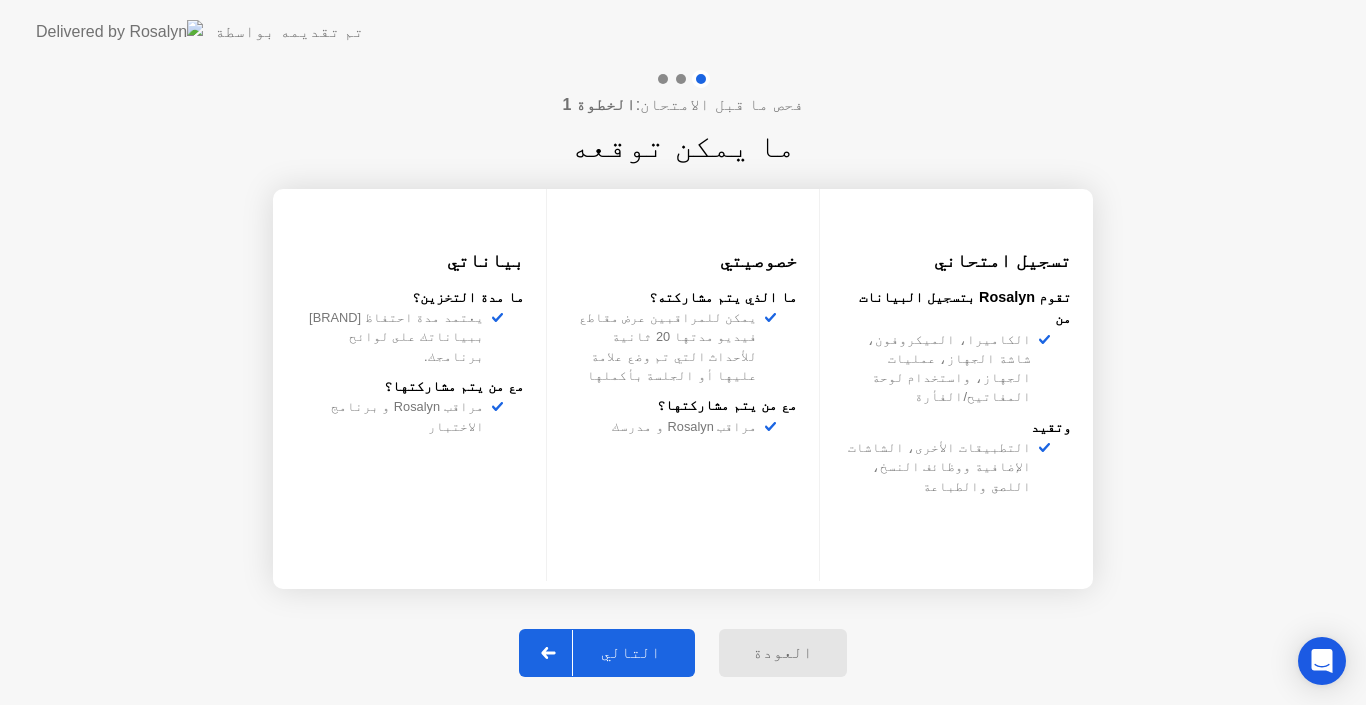 click on "التالي" 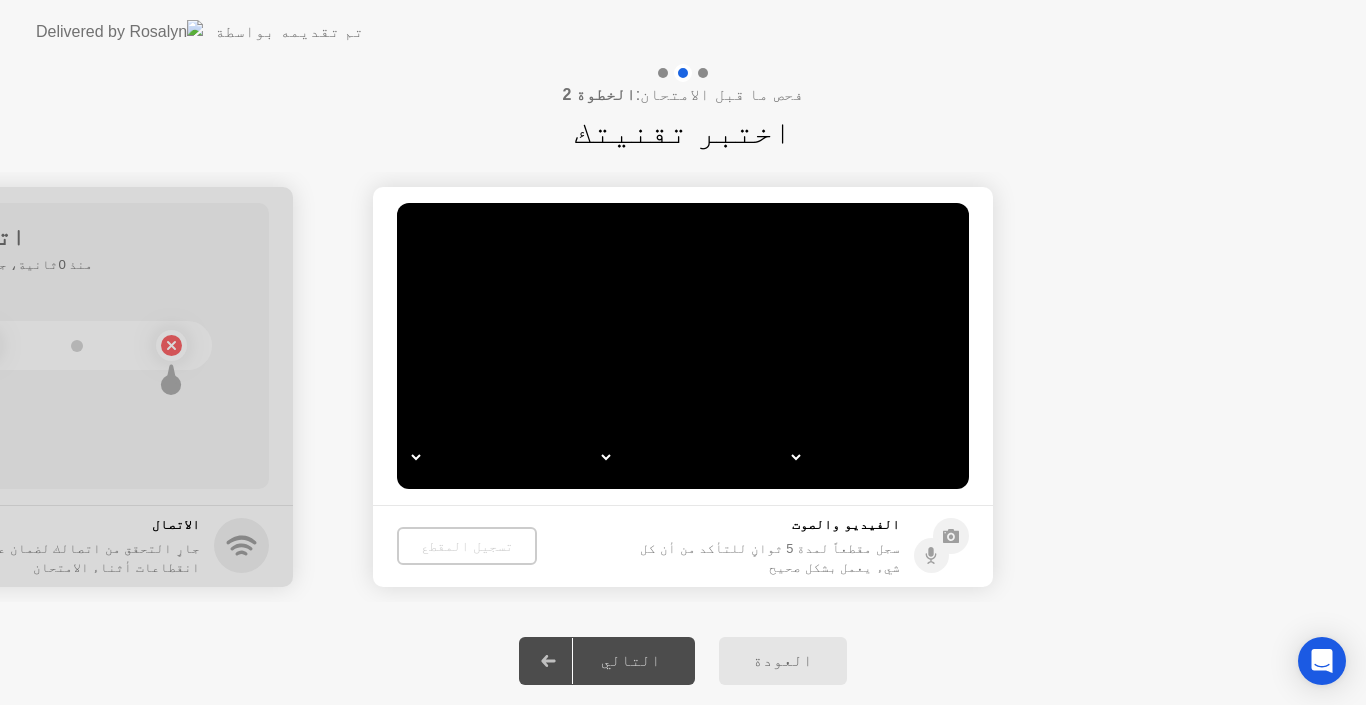 select on "*" 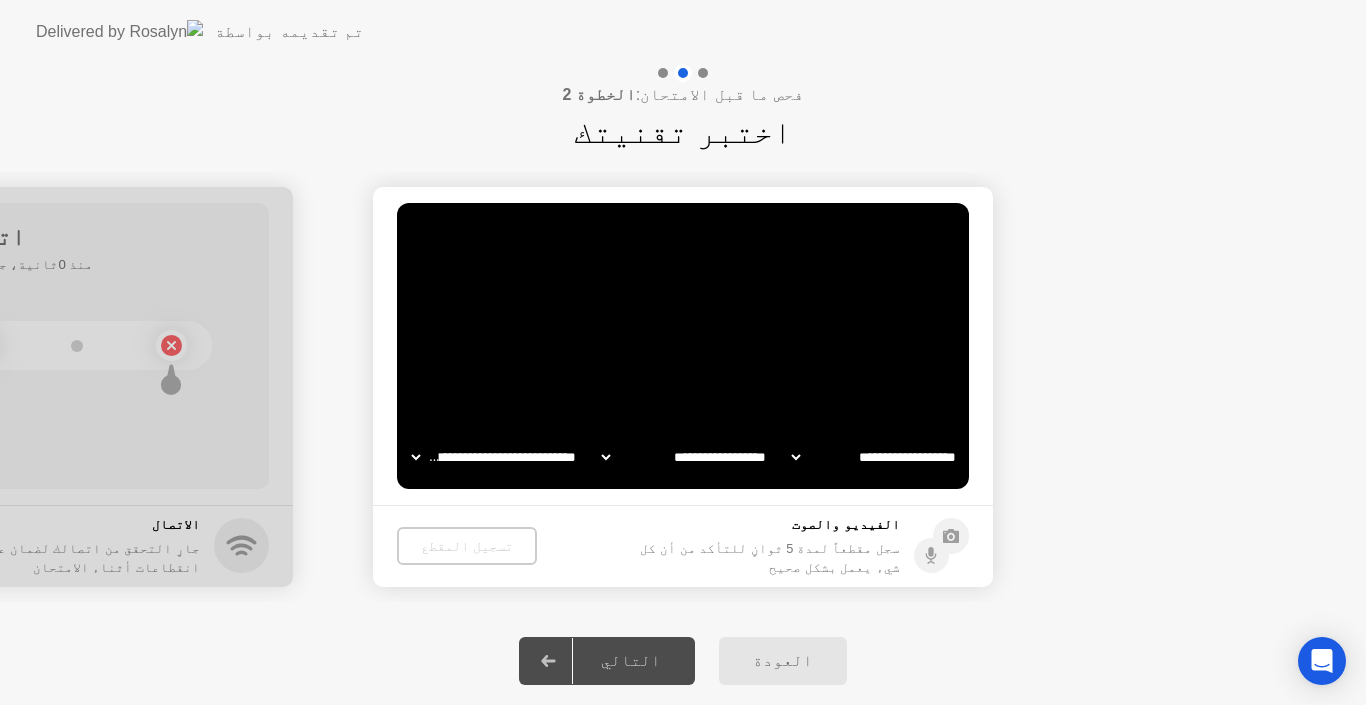 select on "**********" 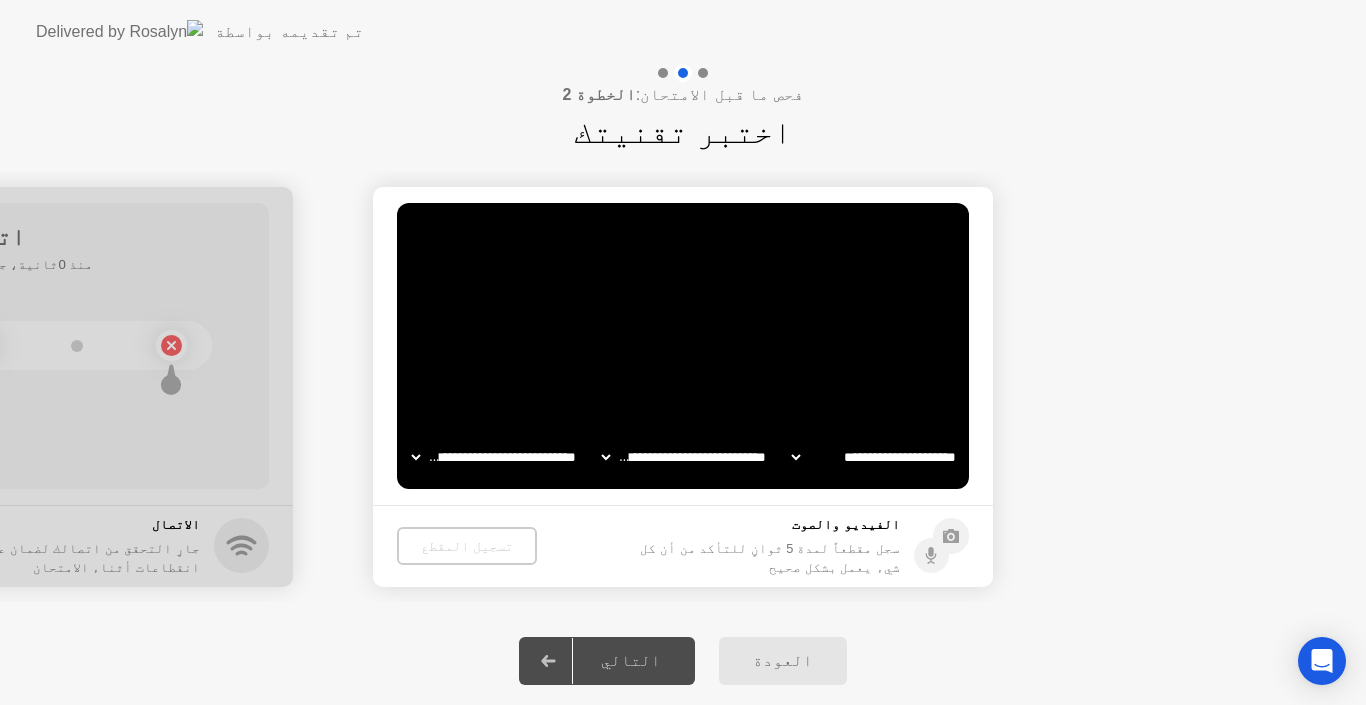click on "**********" 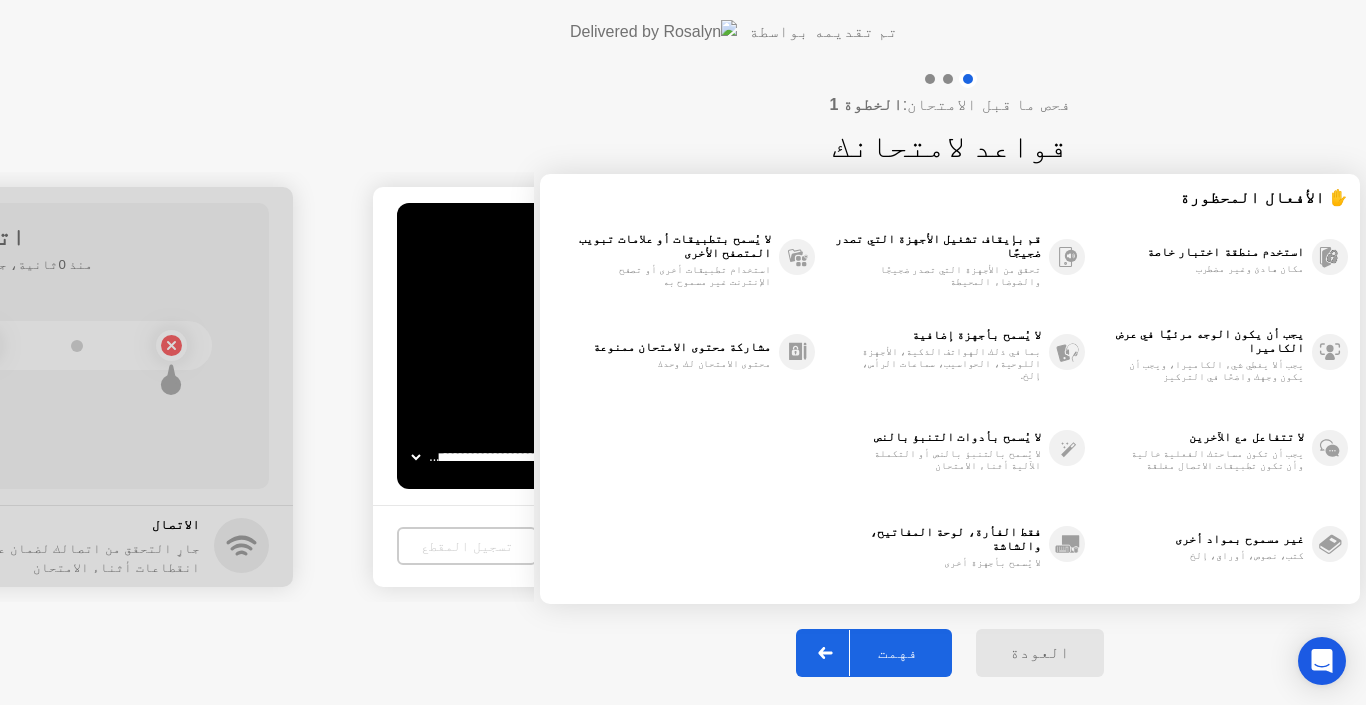 click on "العودة" 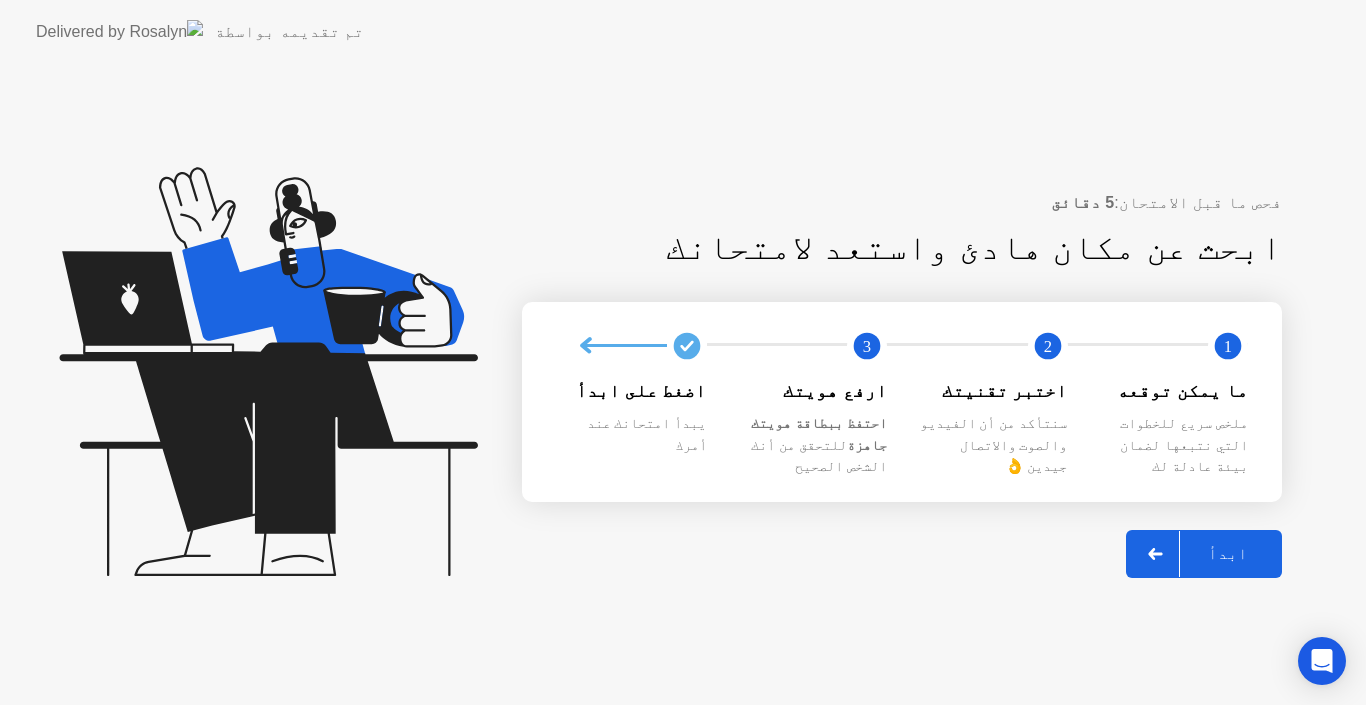 click on "ابدأ" 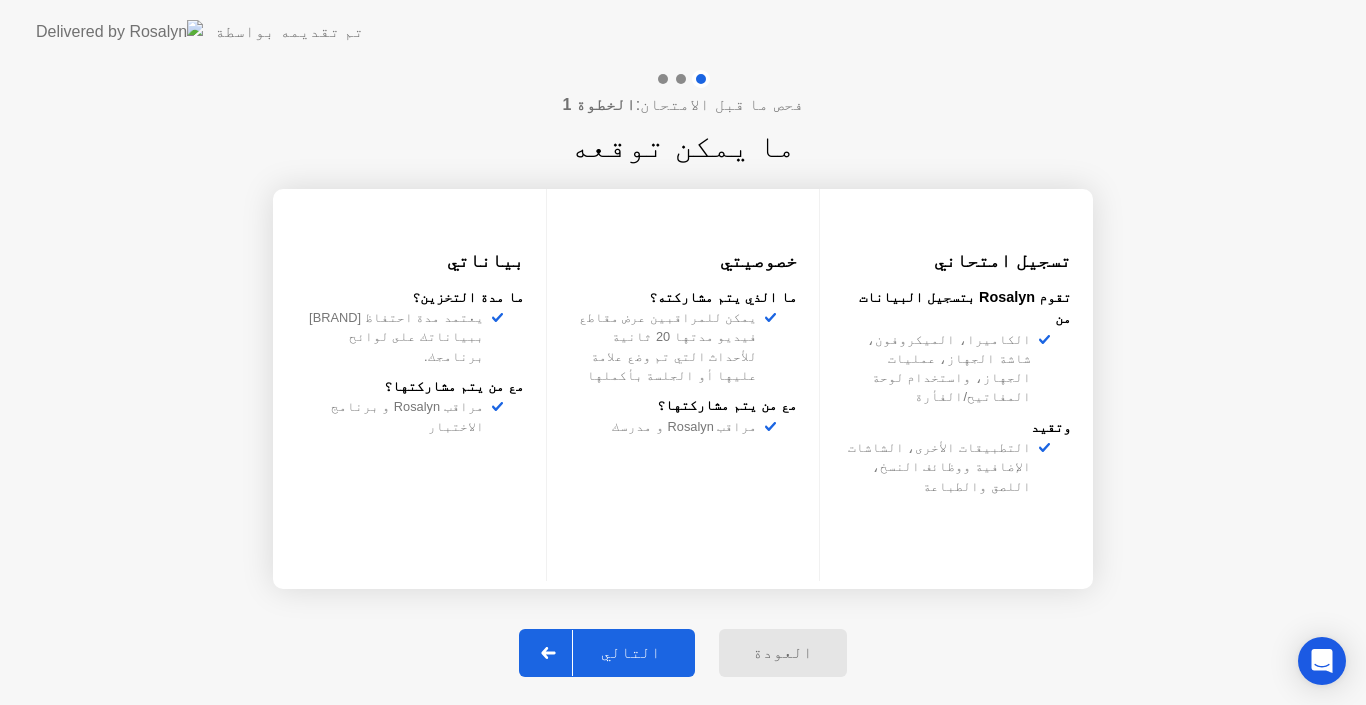 click on "التالي" 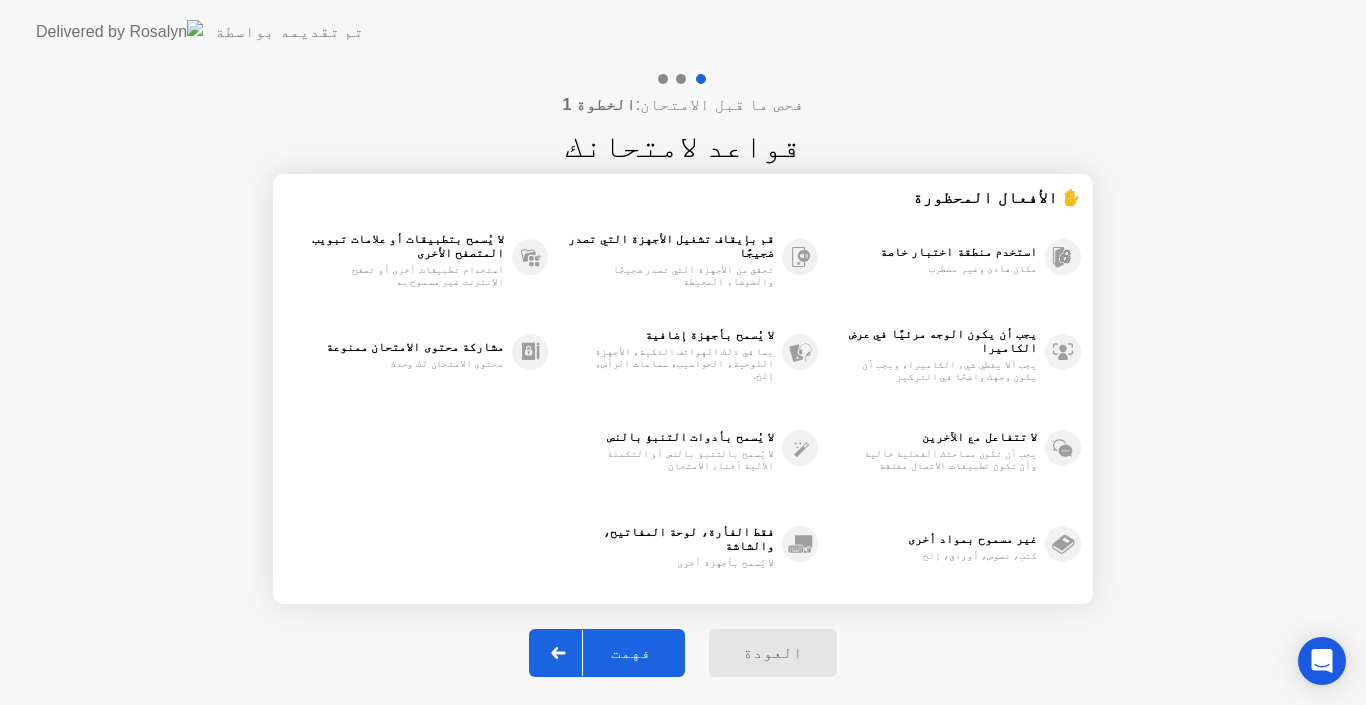 click on "فهمت" 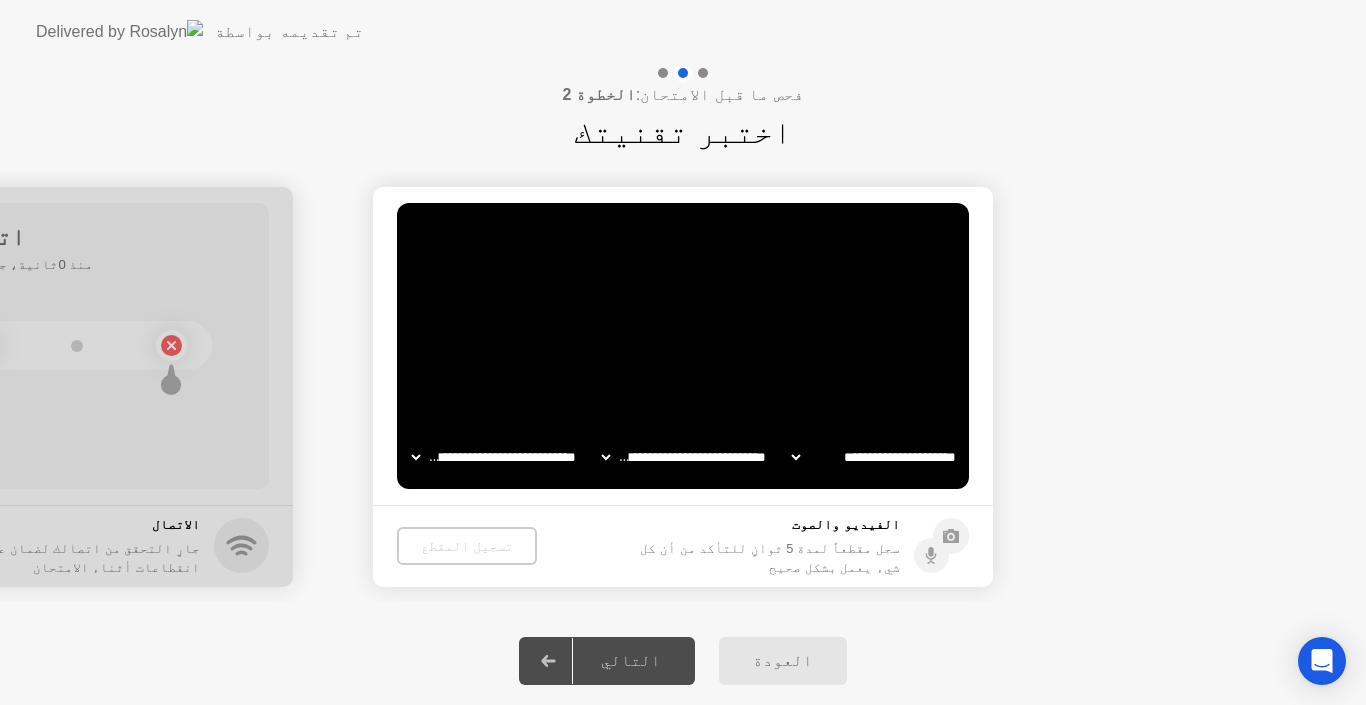 click 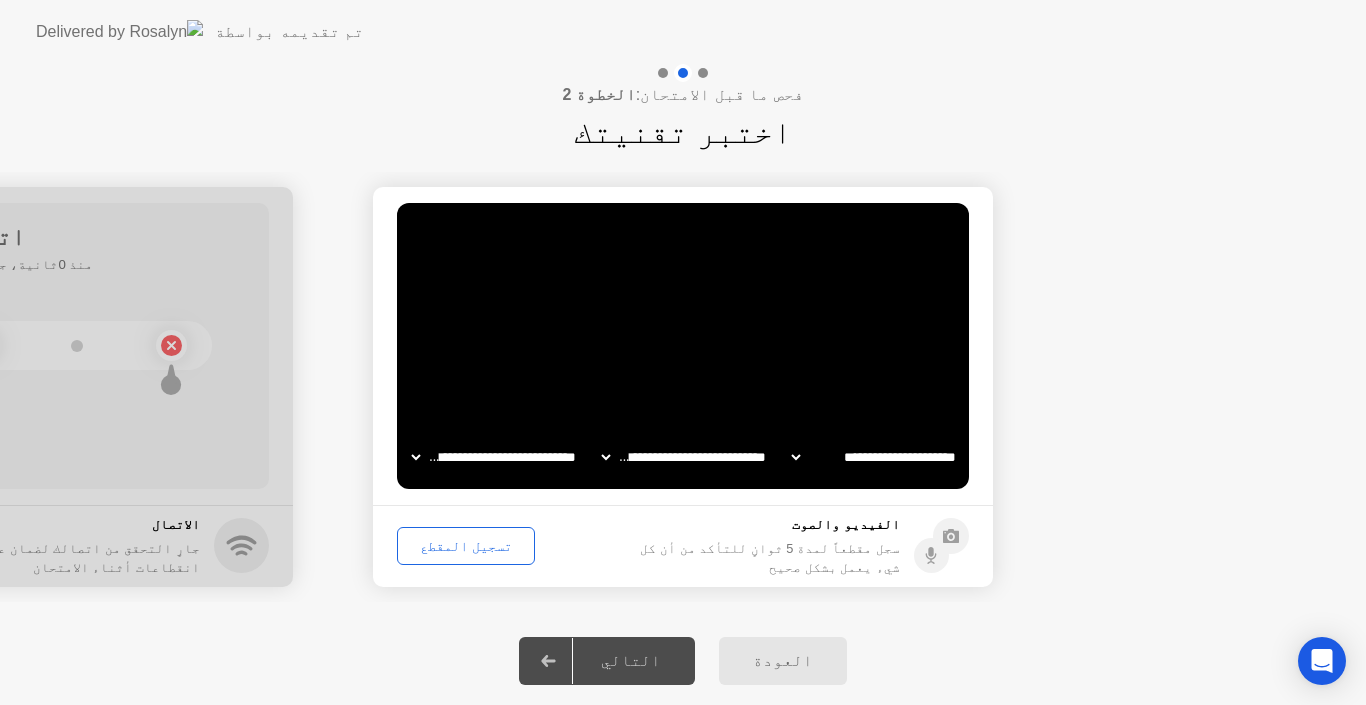click on "**********" 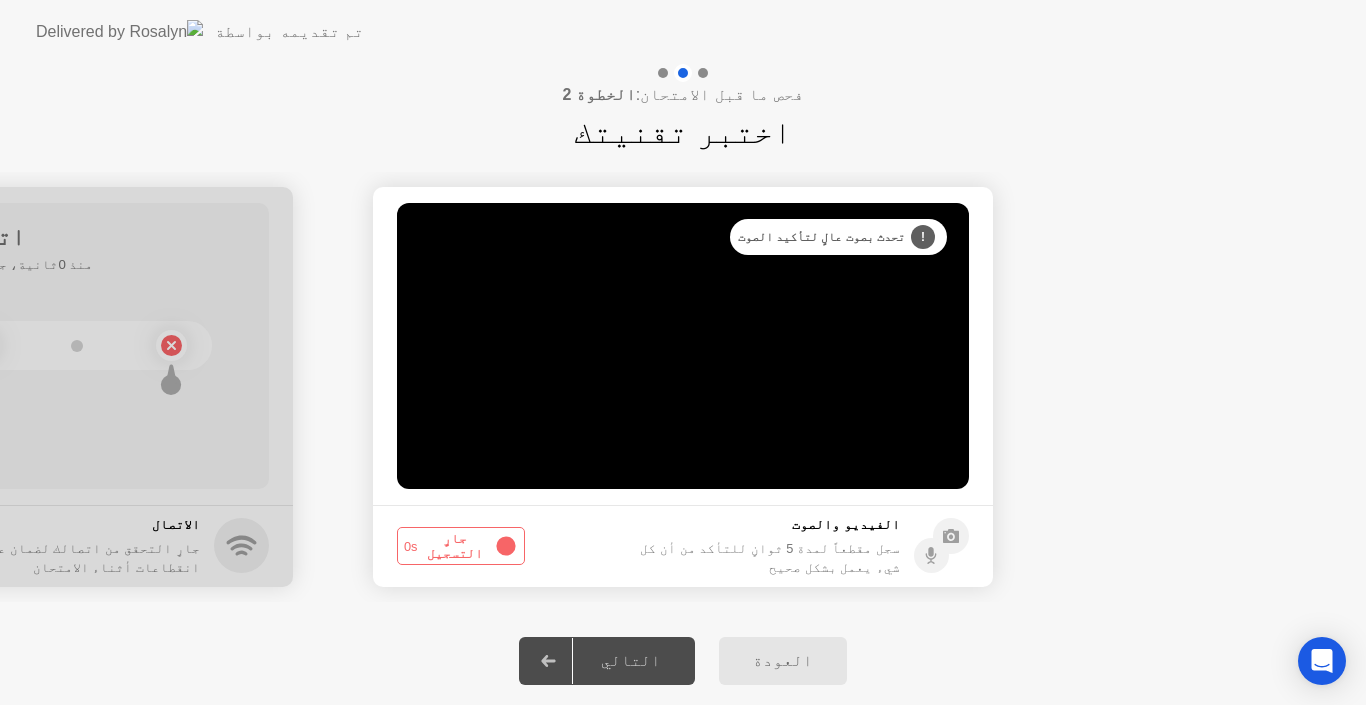 click on "جارٍ التسجيل  0s" 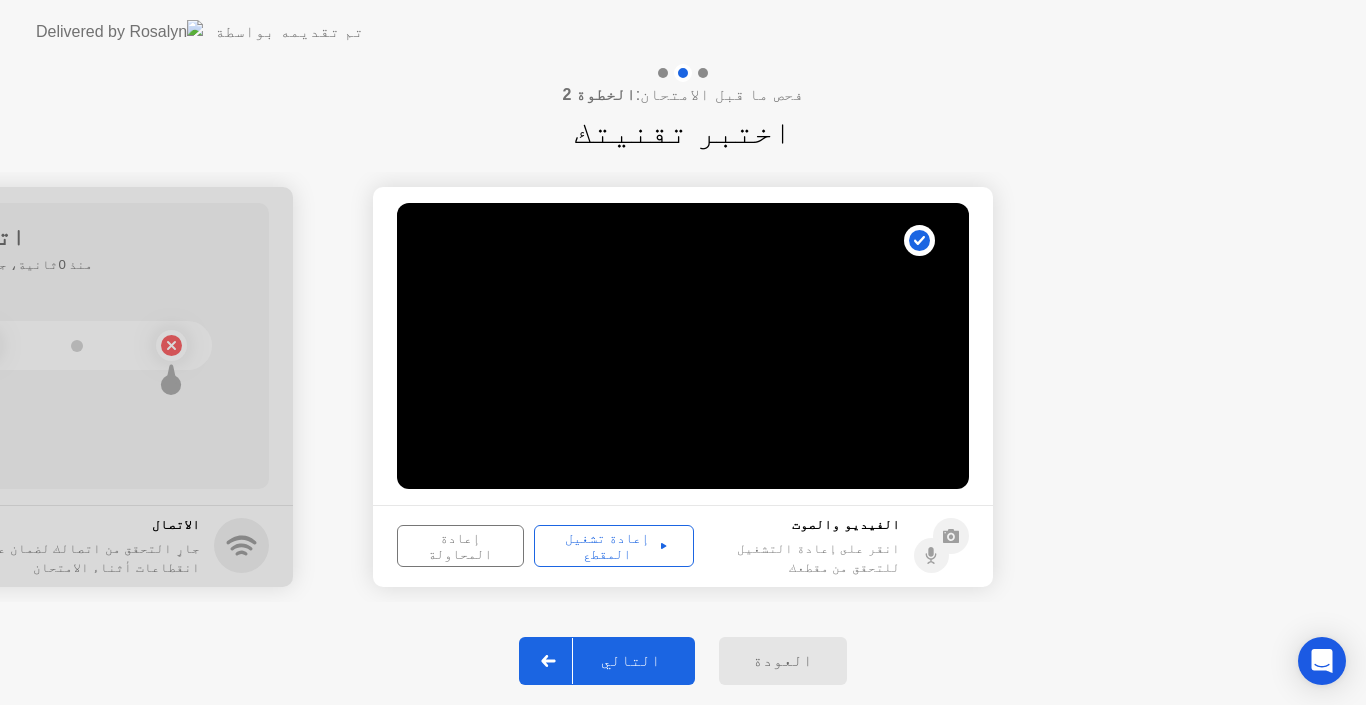 click on "التالي" 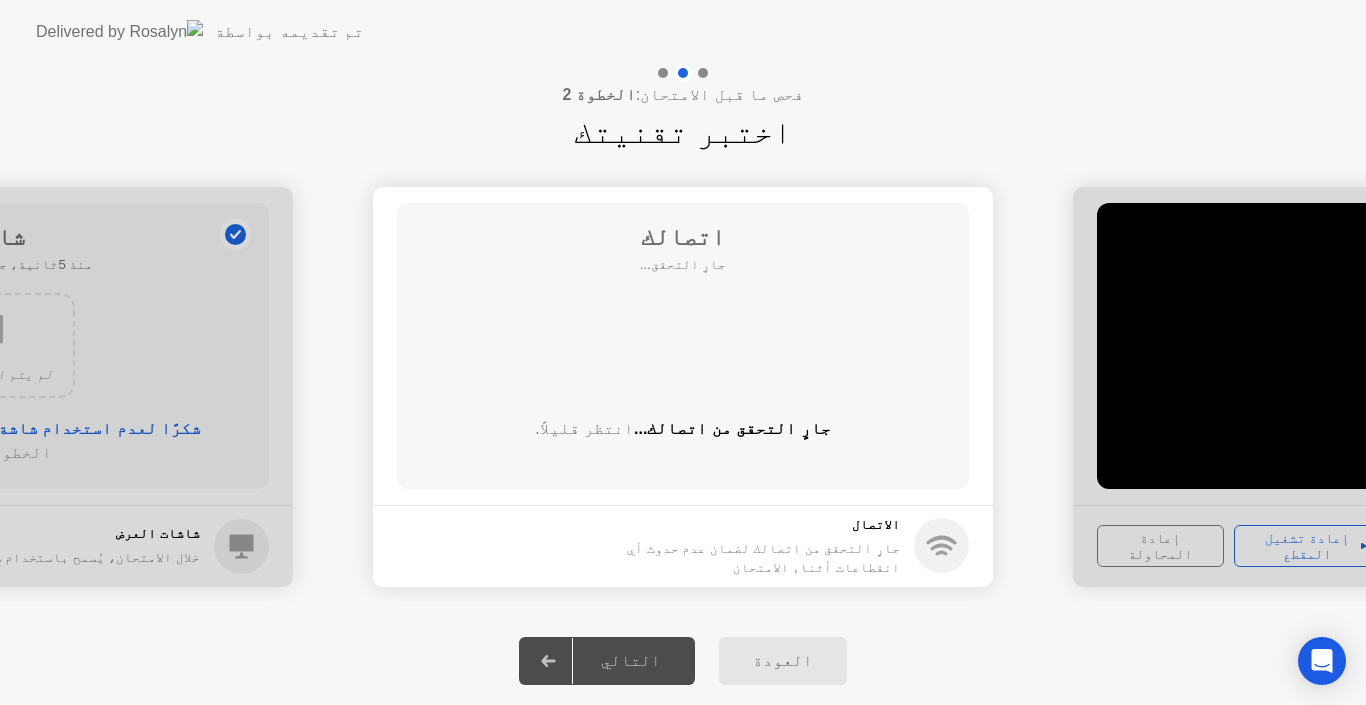 click 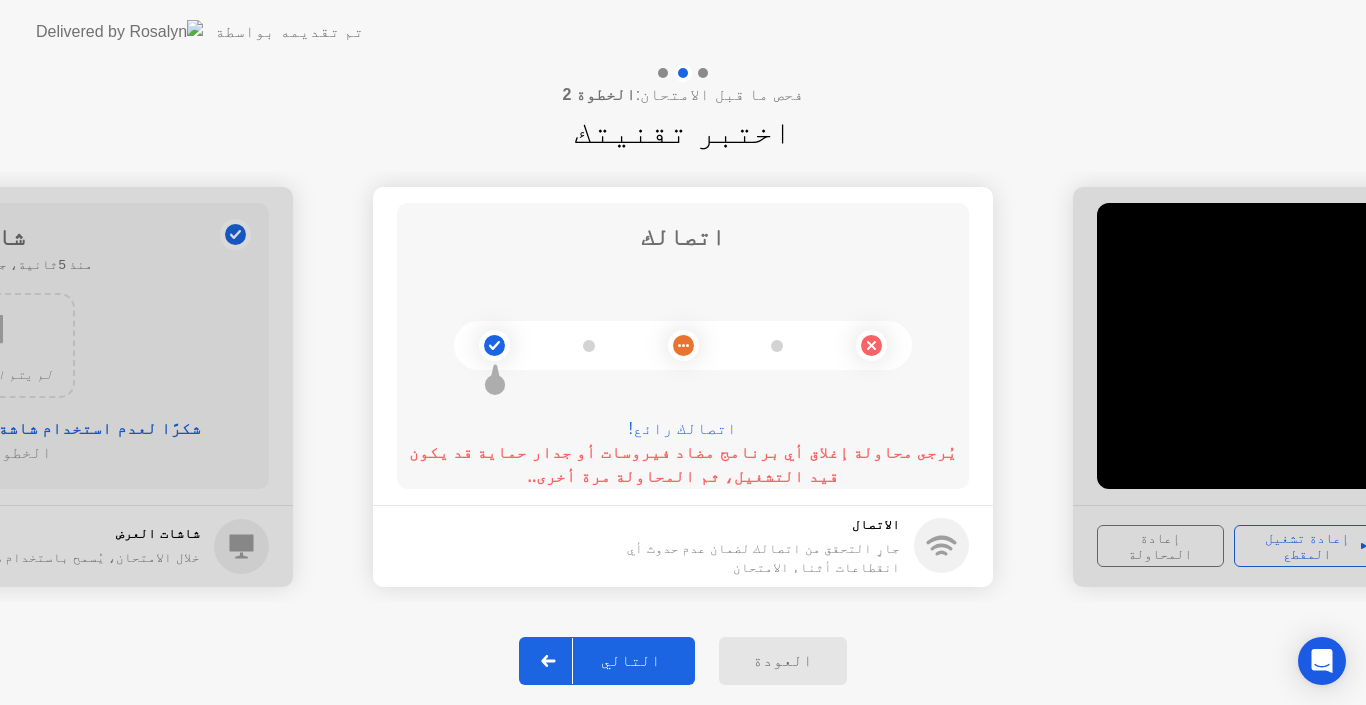 click on "التالي" 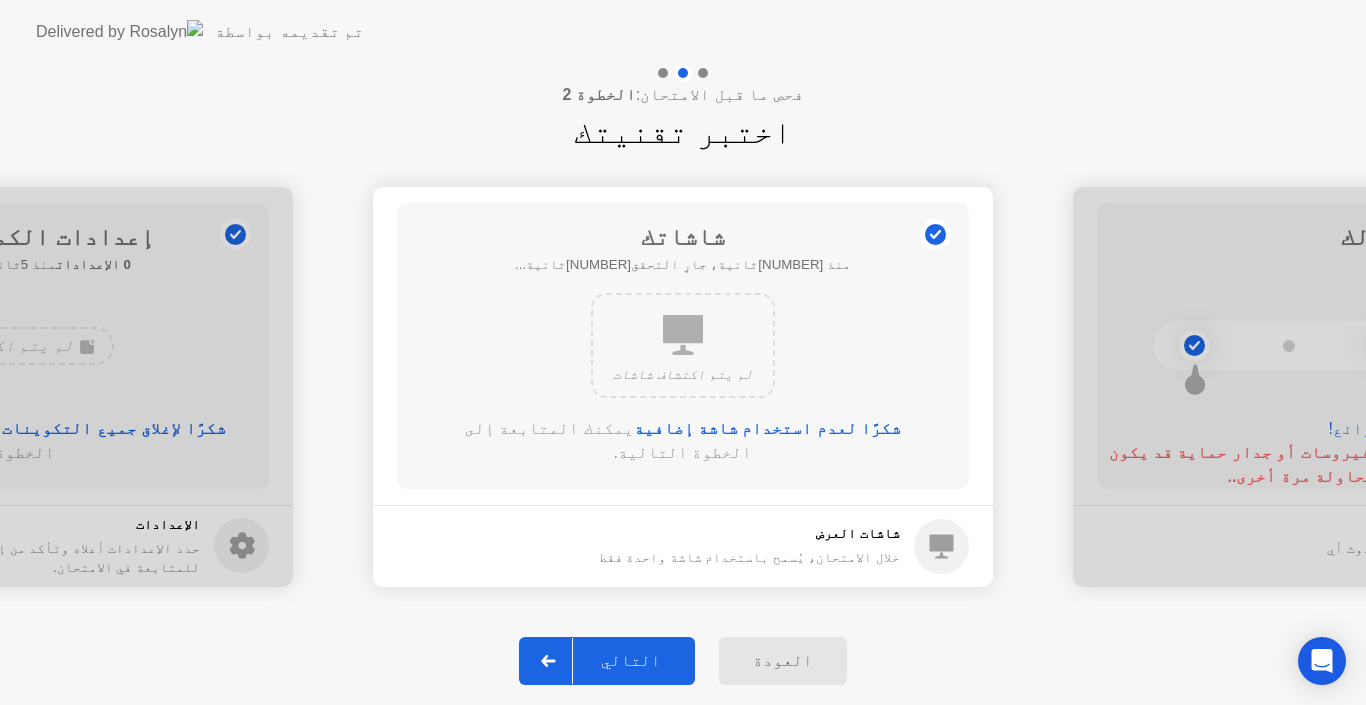 click on "التالي" 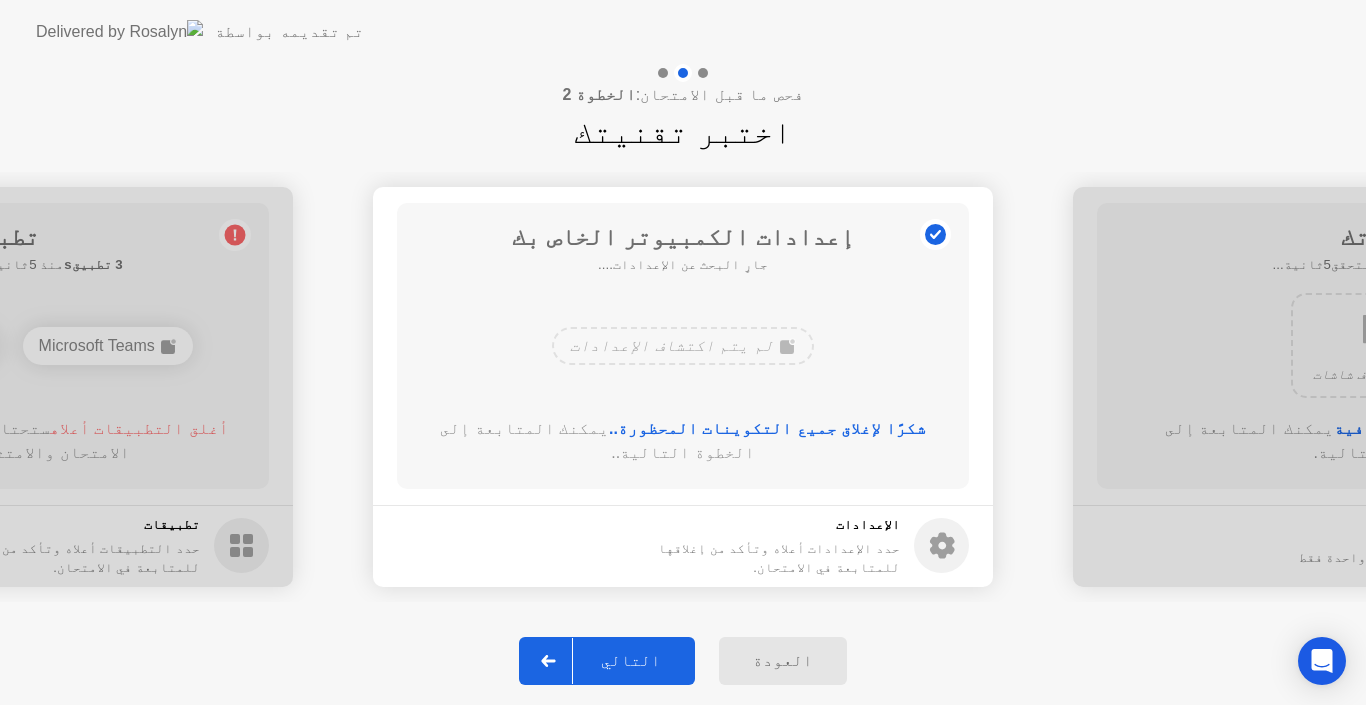 click on "التالي" 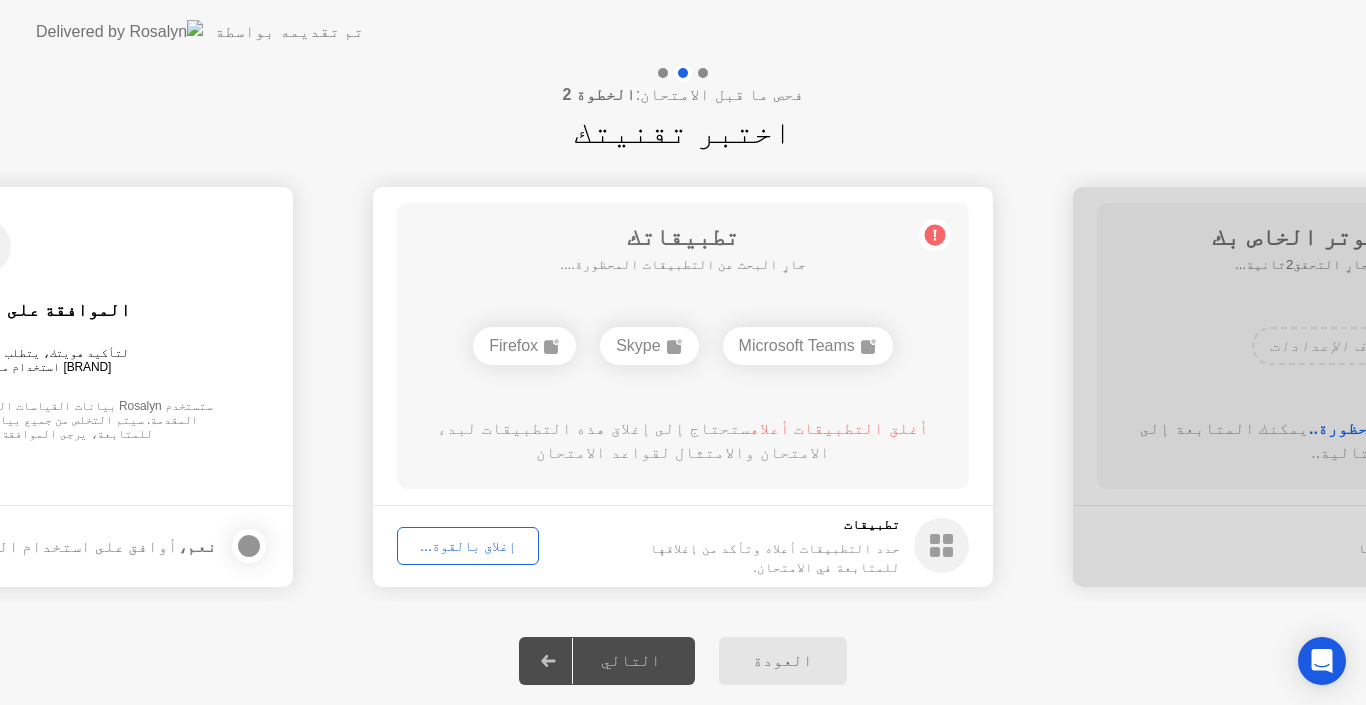 click on "إغلاق بالقوة..." 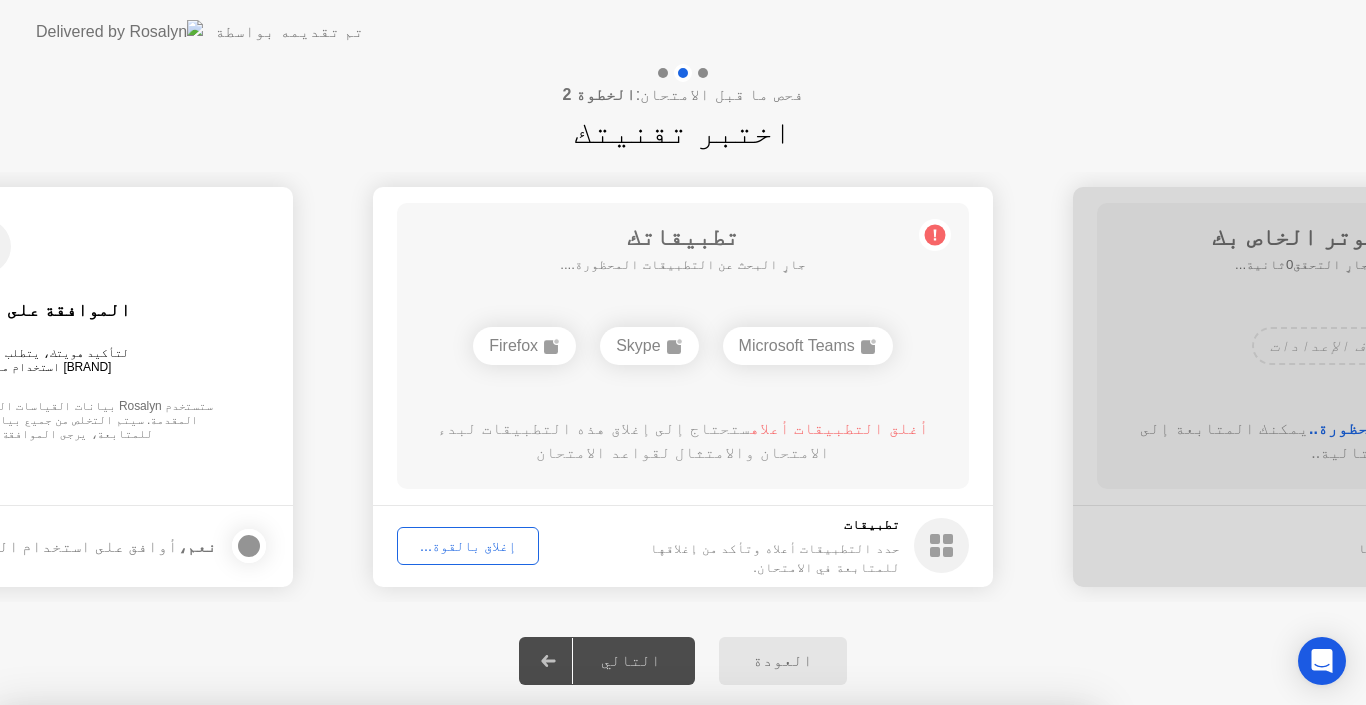 click on "تأكيد" at bounding box center [614, 981] 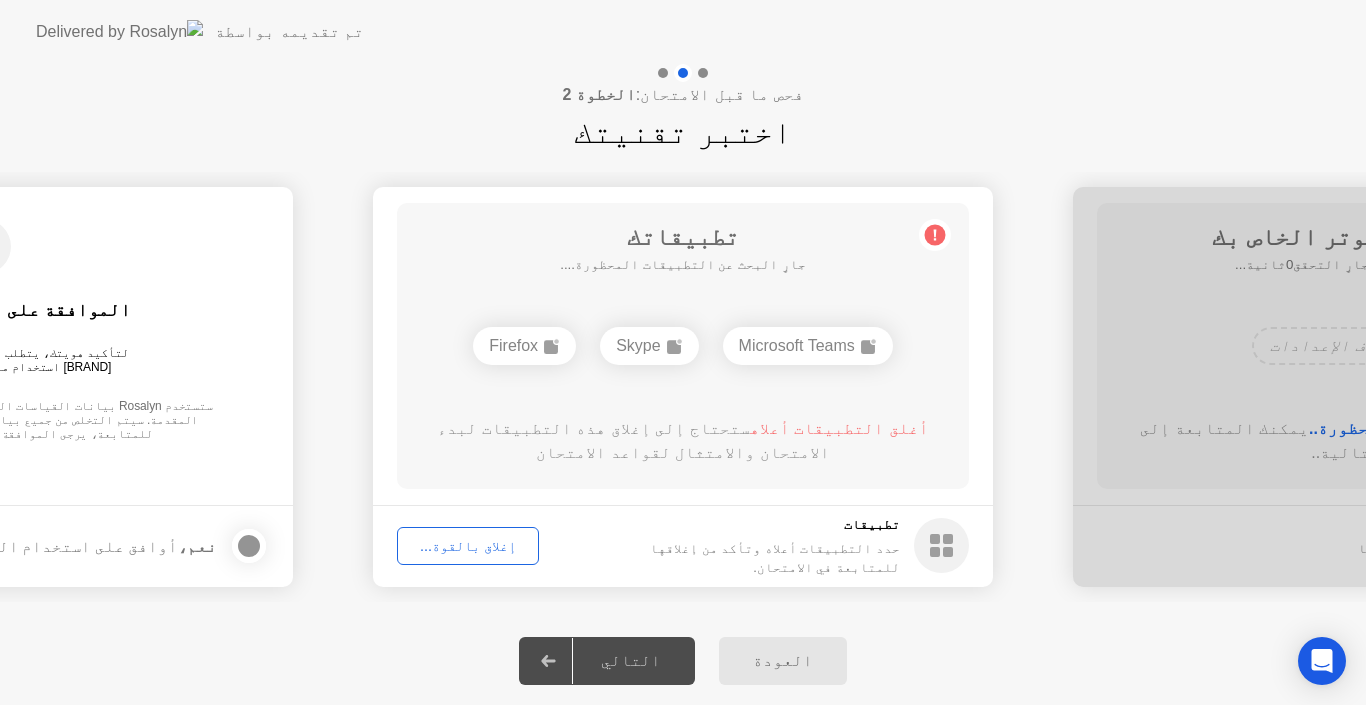 click on "إغلاق بالقوة..." 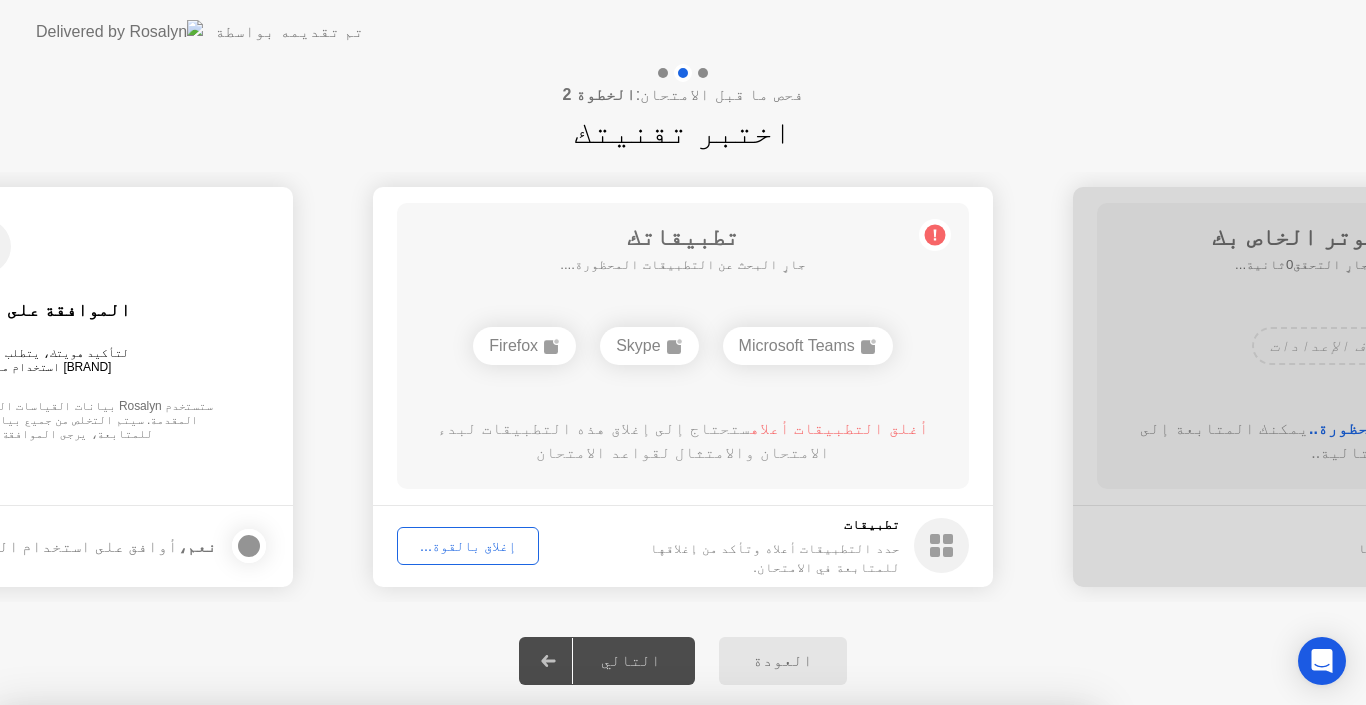 click on "تأكيد" at bounding box center (614, 981) 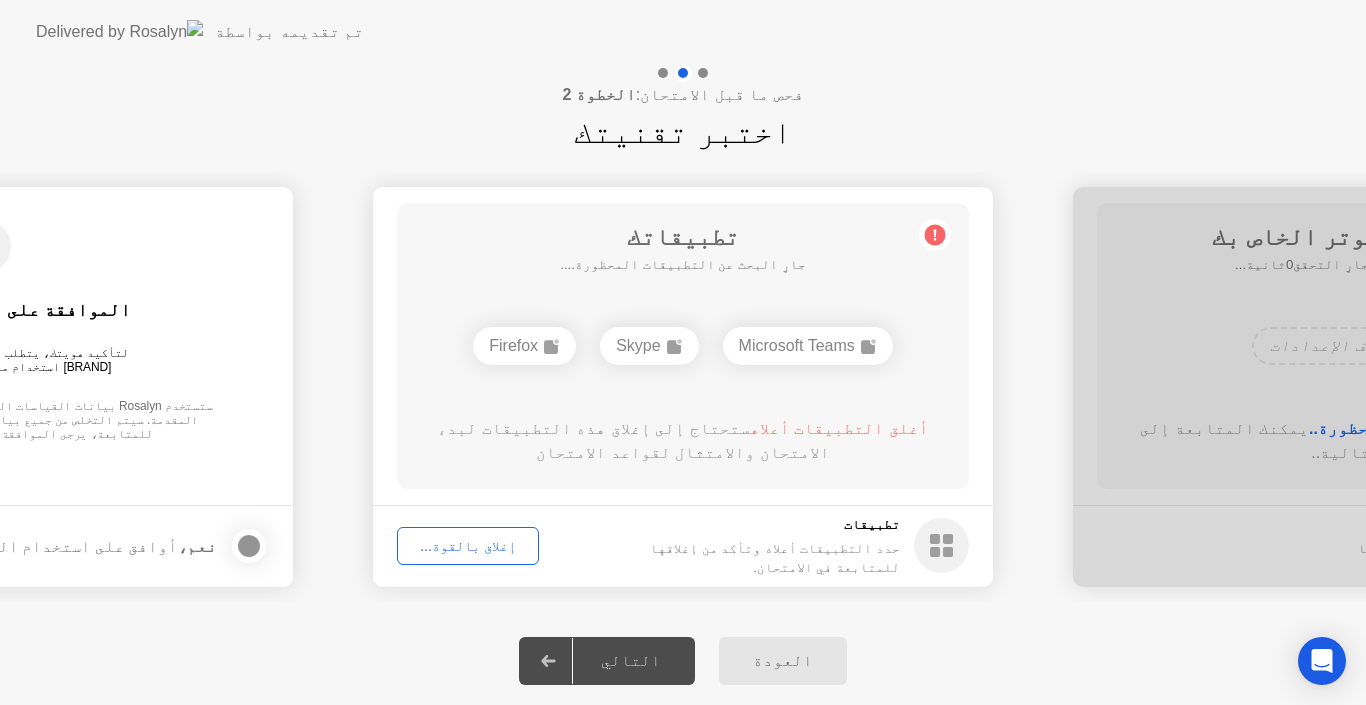 click on "إغلاق بالقوة..." 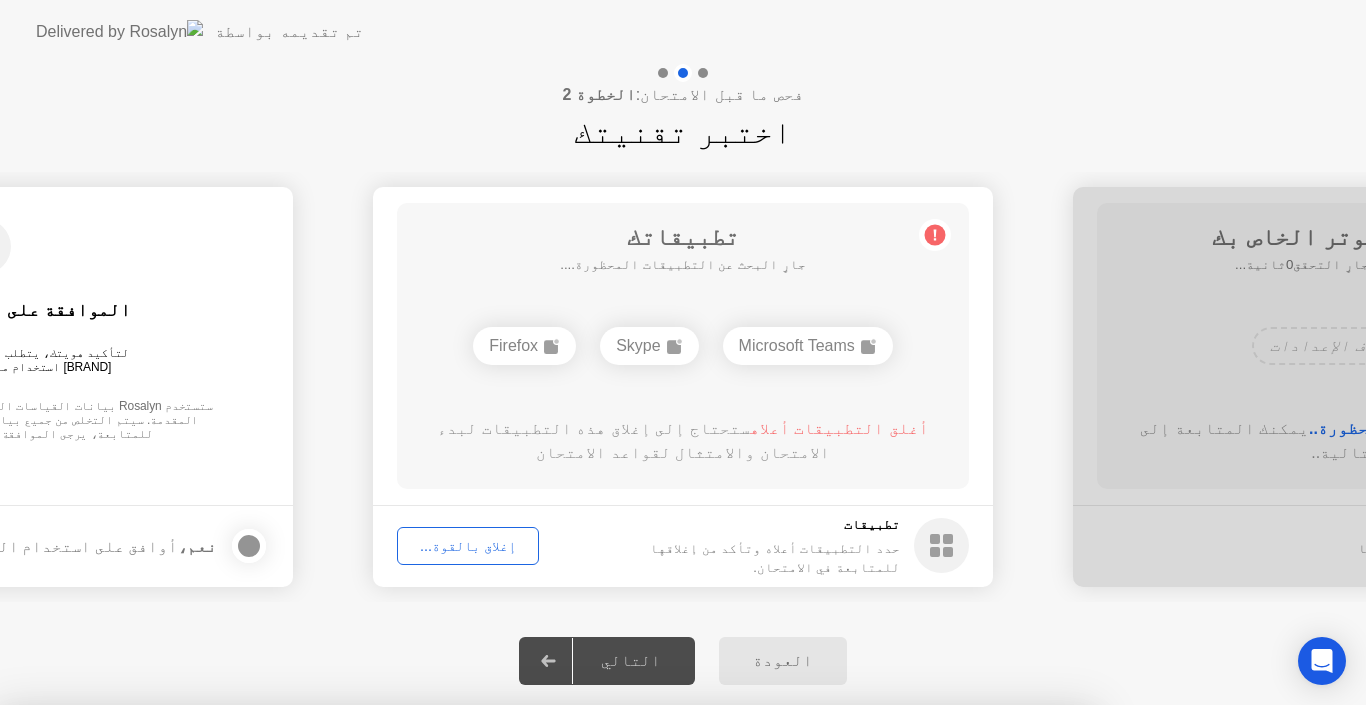 click on "تأكيد" at bounding box center (614, 981) 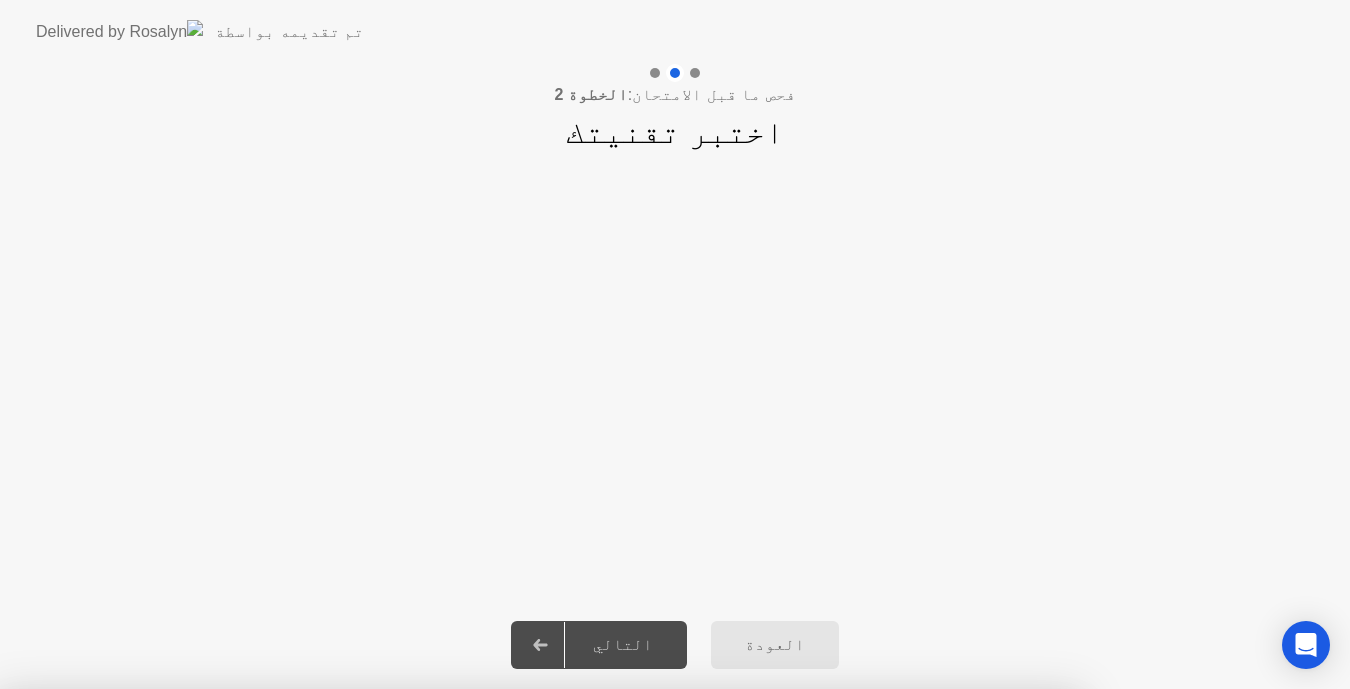 click on "إغلاق التطبيق" at bounding box center (651, 914) 